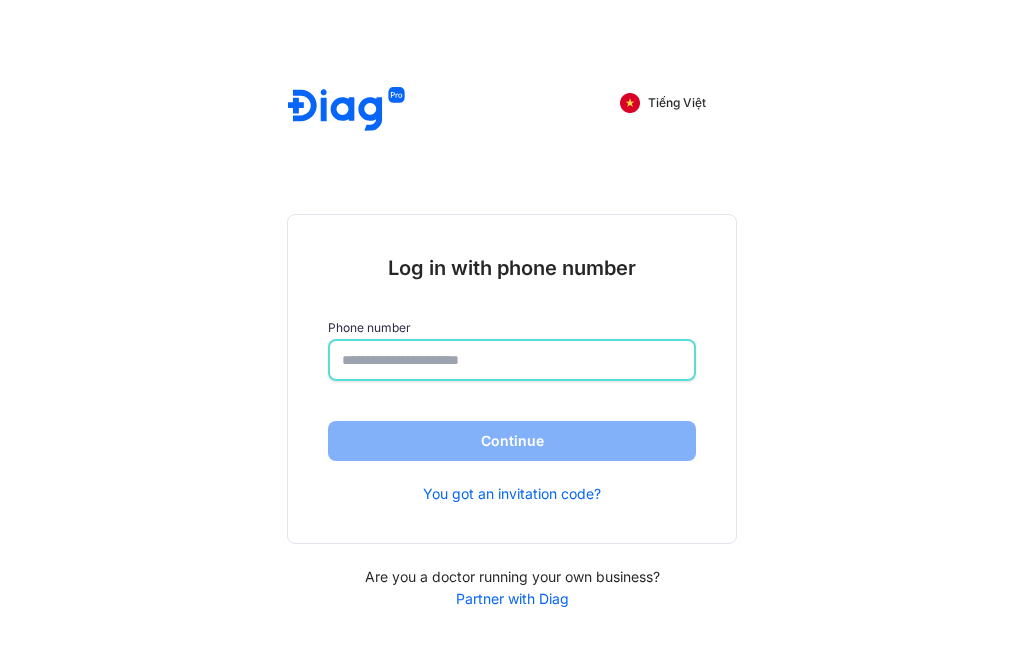 scroll, scrollTop: 0, scrollLeft: 0, axis: both 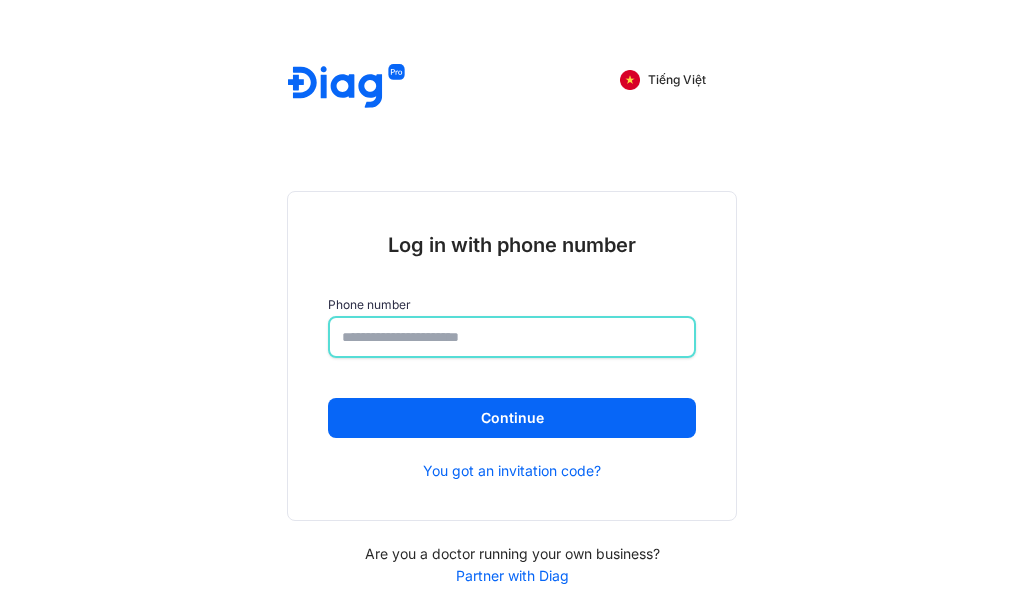 type on "**********" 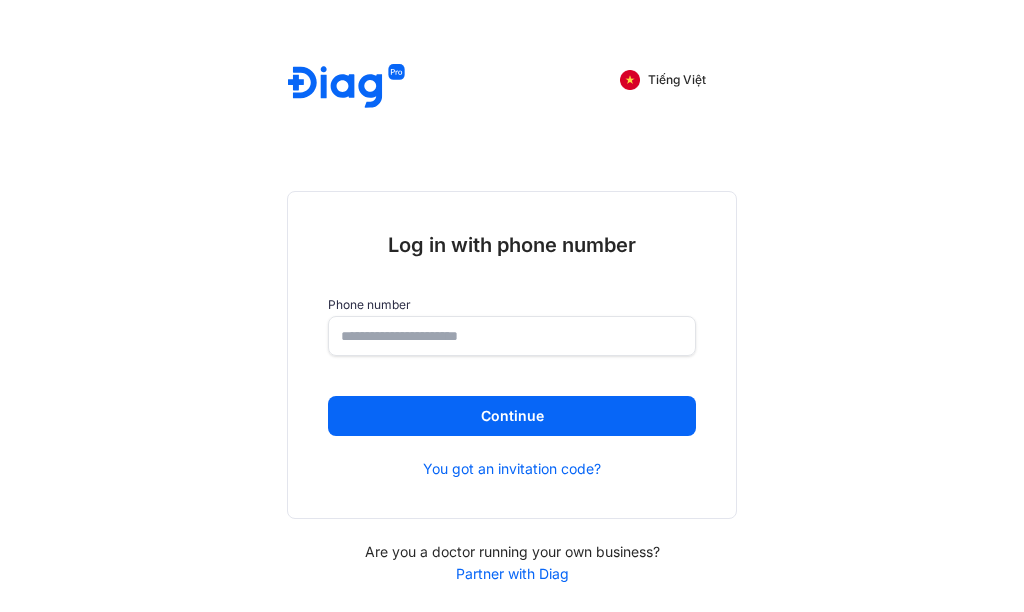 click on "Tiếng Việt" at bounding box center (663, 80) 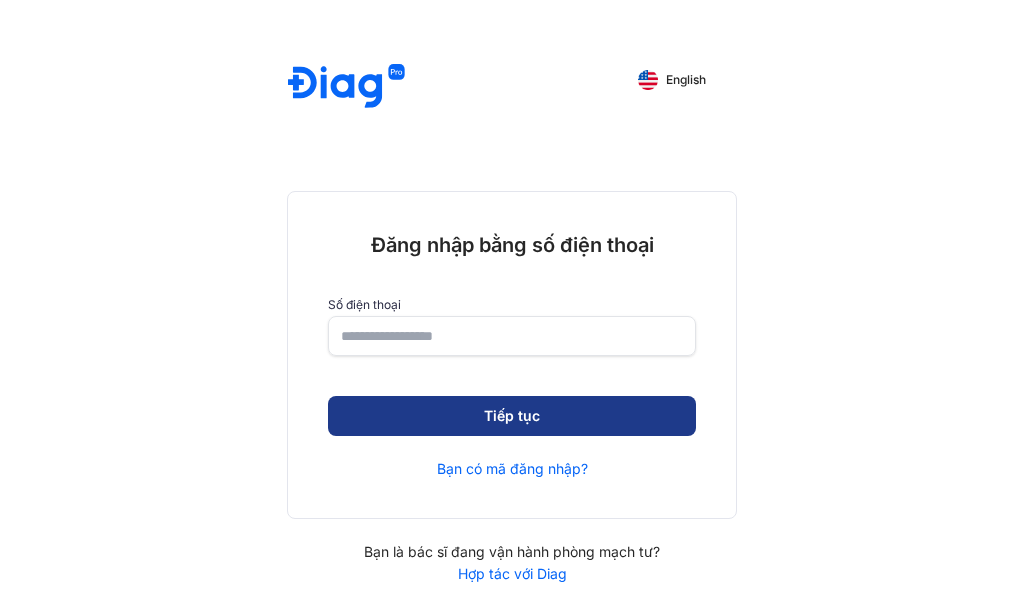 click on "Tiếp tục" at bounding box center [512, 416] 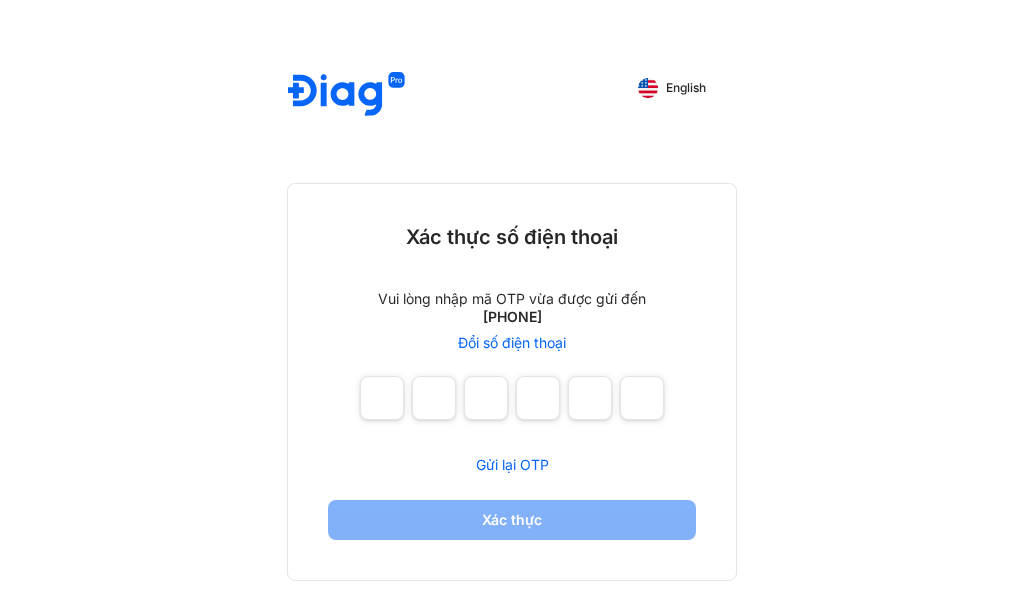 click on "Gửi lại OTP" at bounding box center (512, 464) 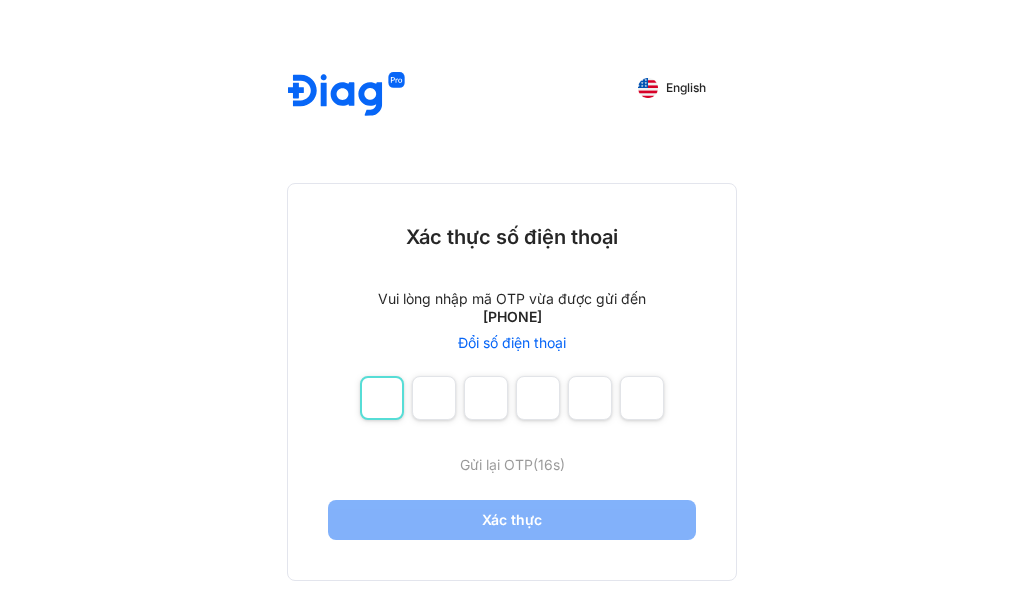 click at bounding box center [382, 398] 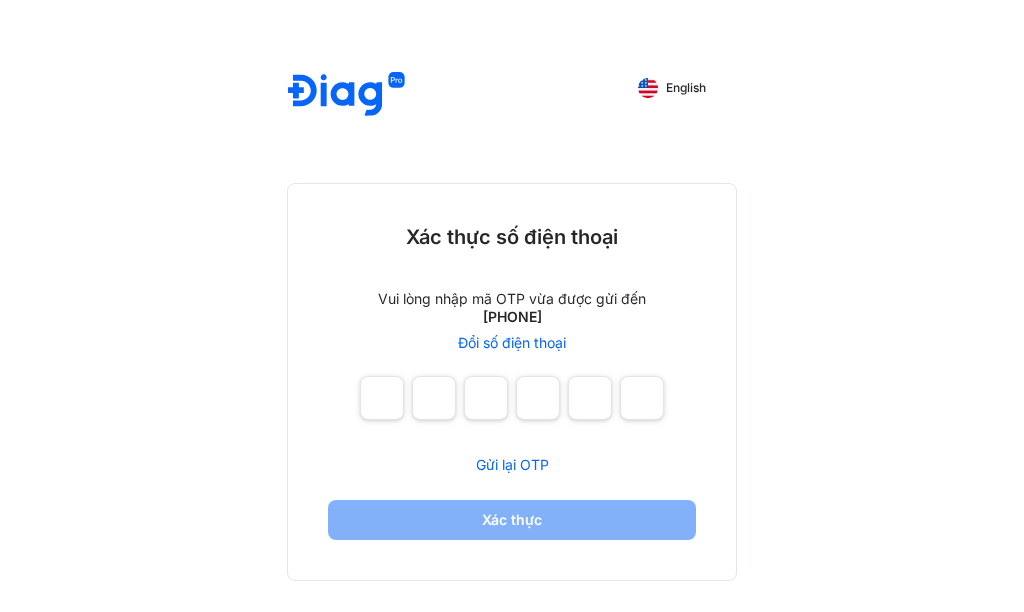 click on "Gửi lại OTP" at bounding box center (512, 464) 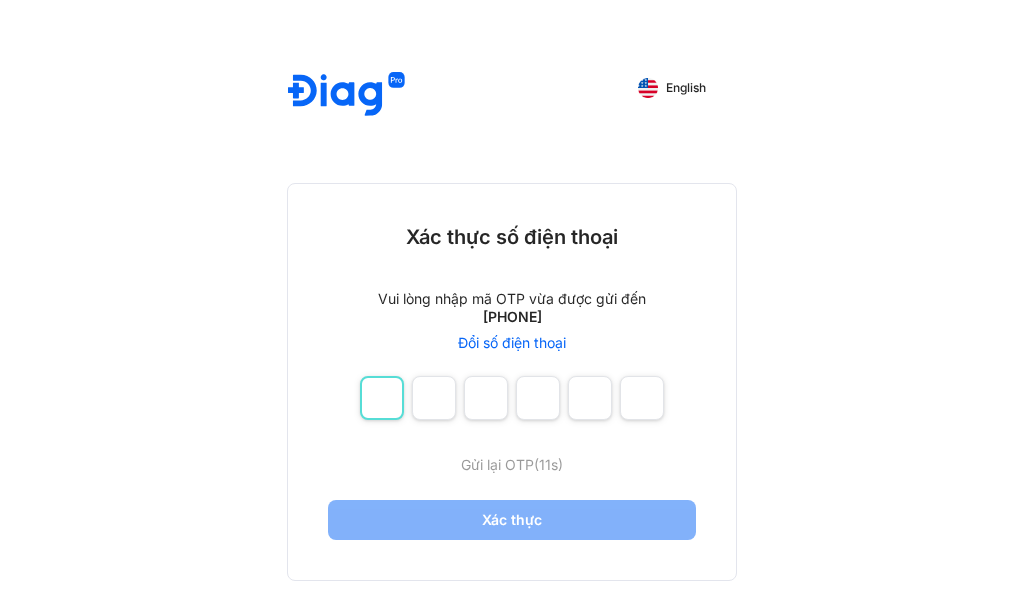 click at bounding box center [382, 398] 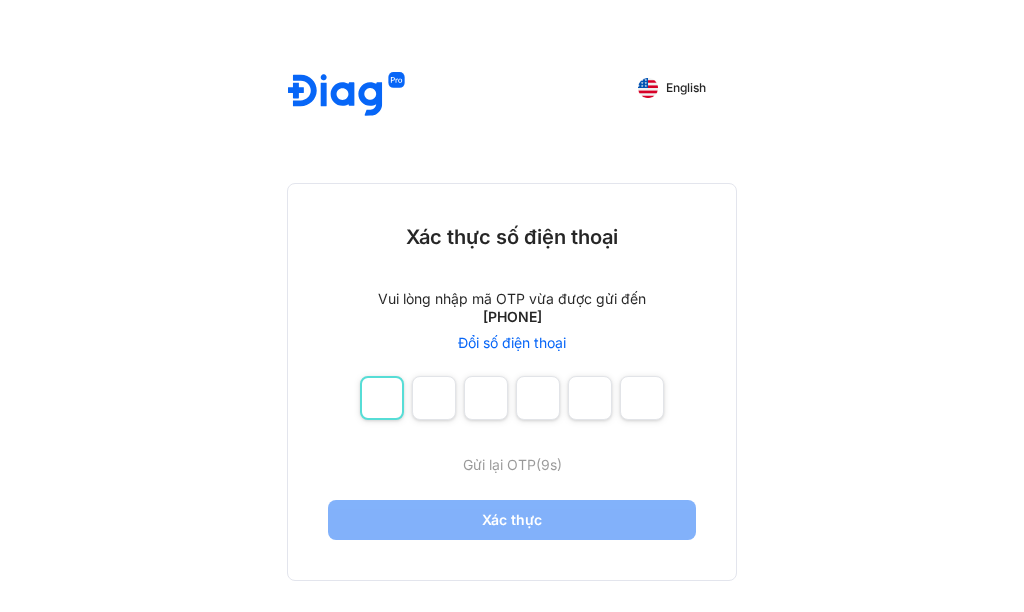 type on "*" 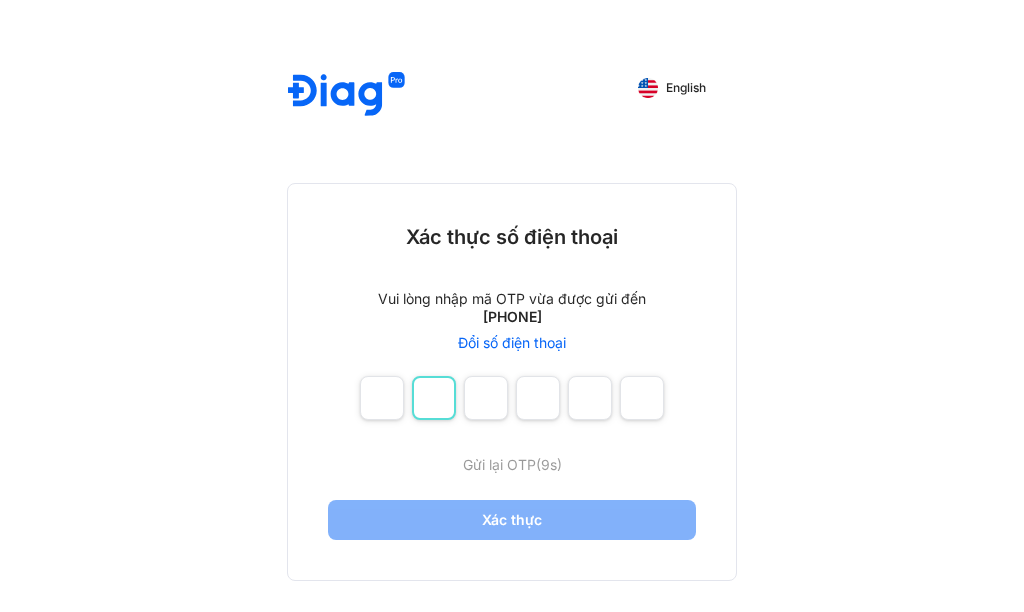 type on "*" 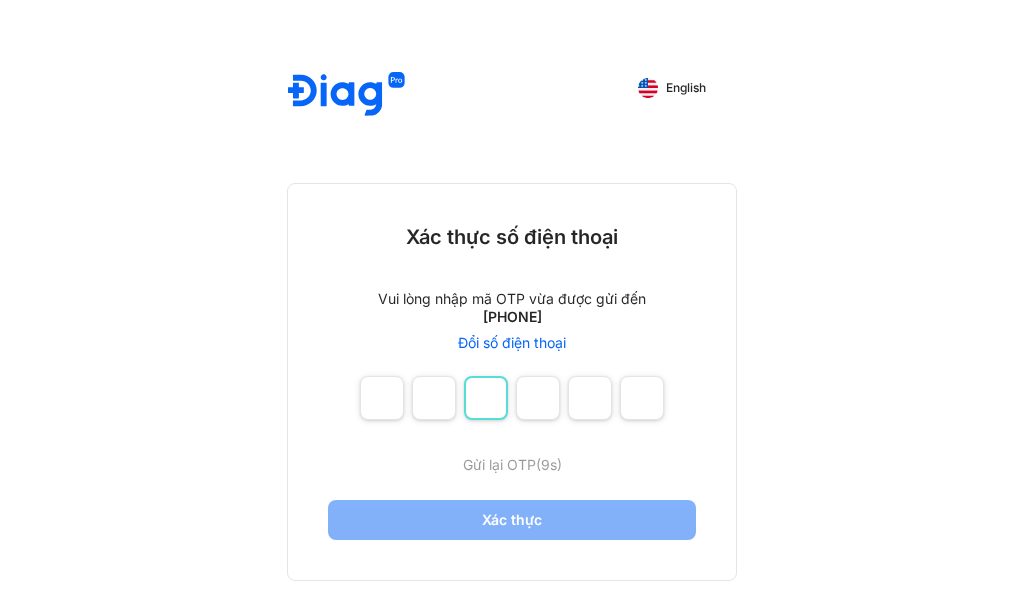type on "*" 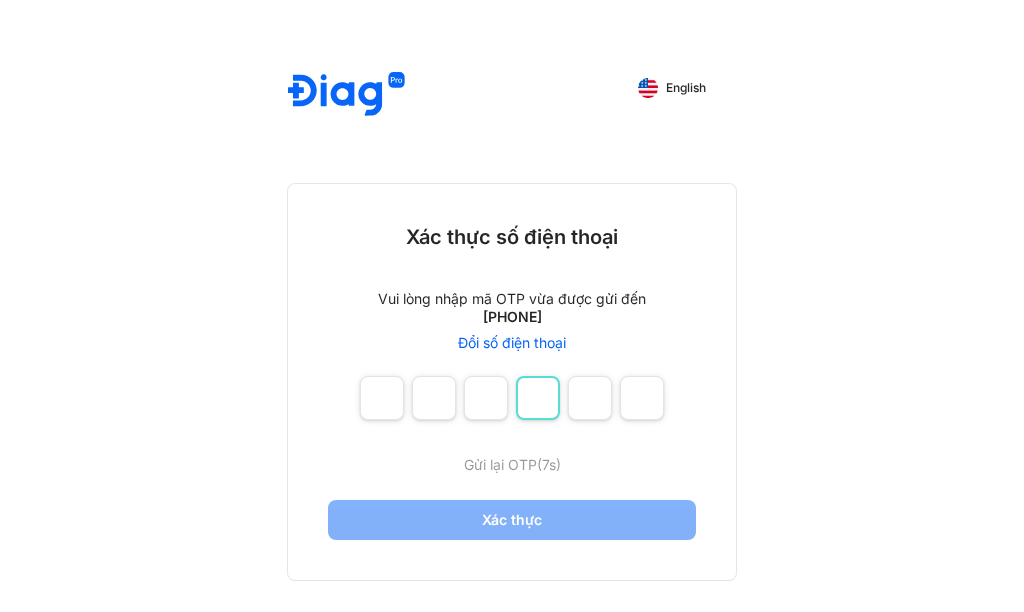 type on "*" 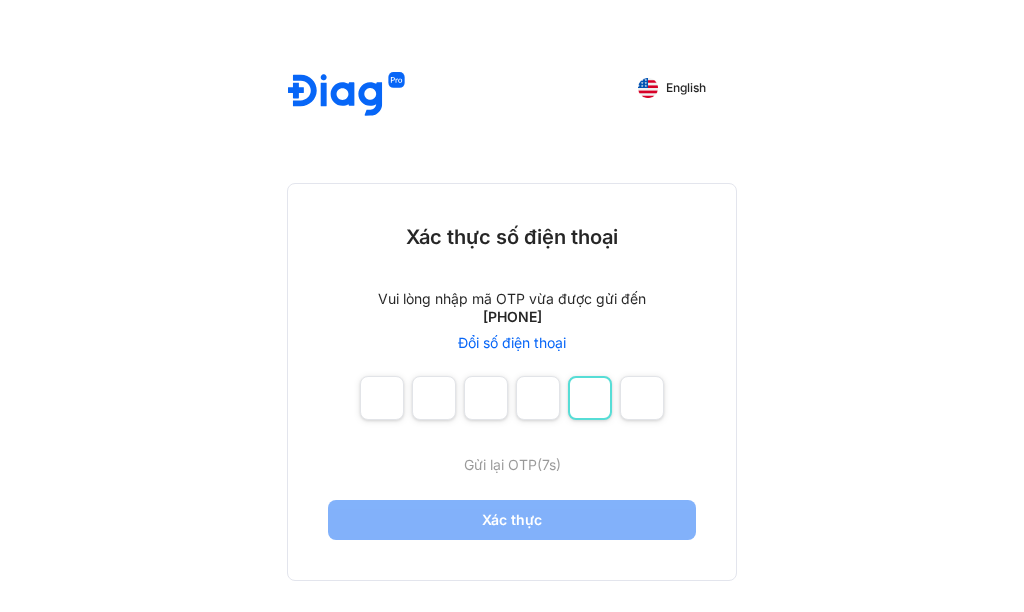 type on "*" 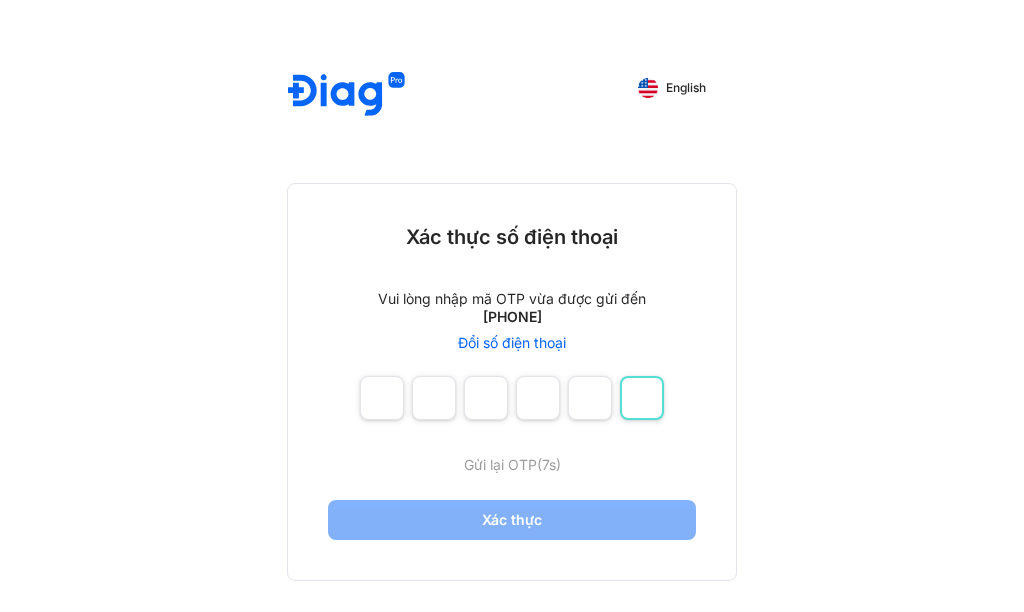 type on "*" 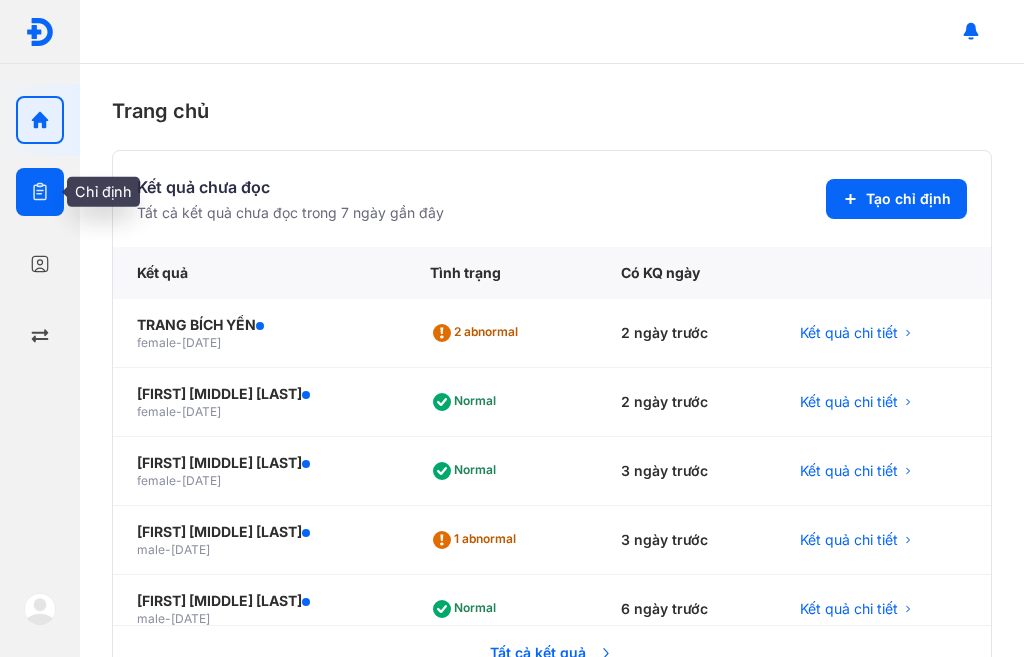 click at bounding box center (40, 192) 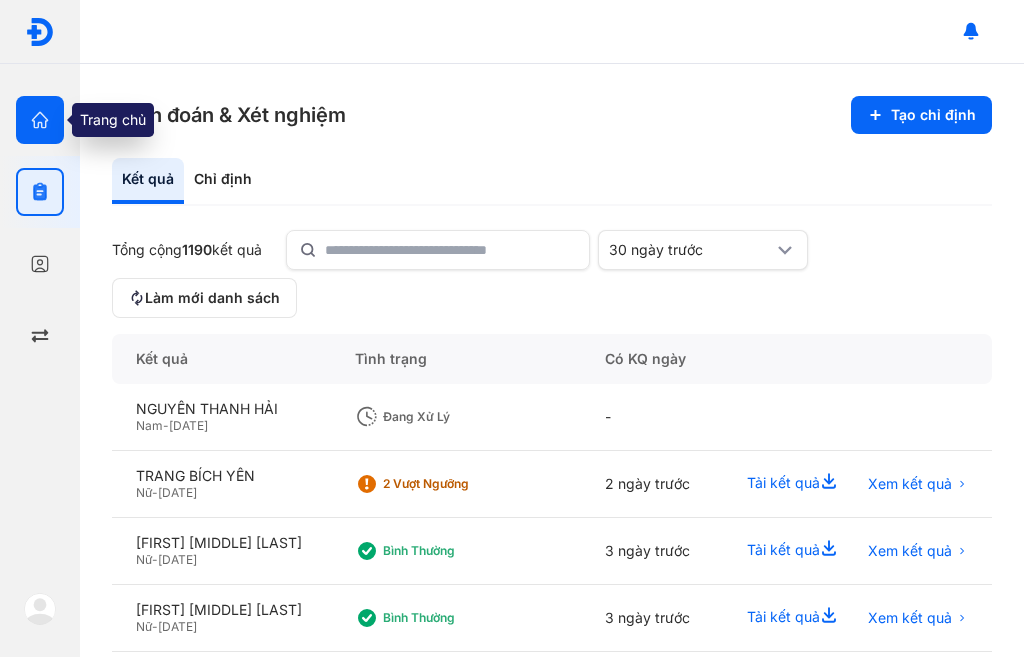 click at bounding box center [40, 120] 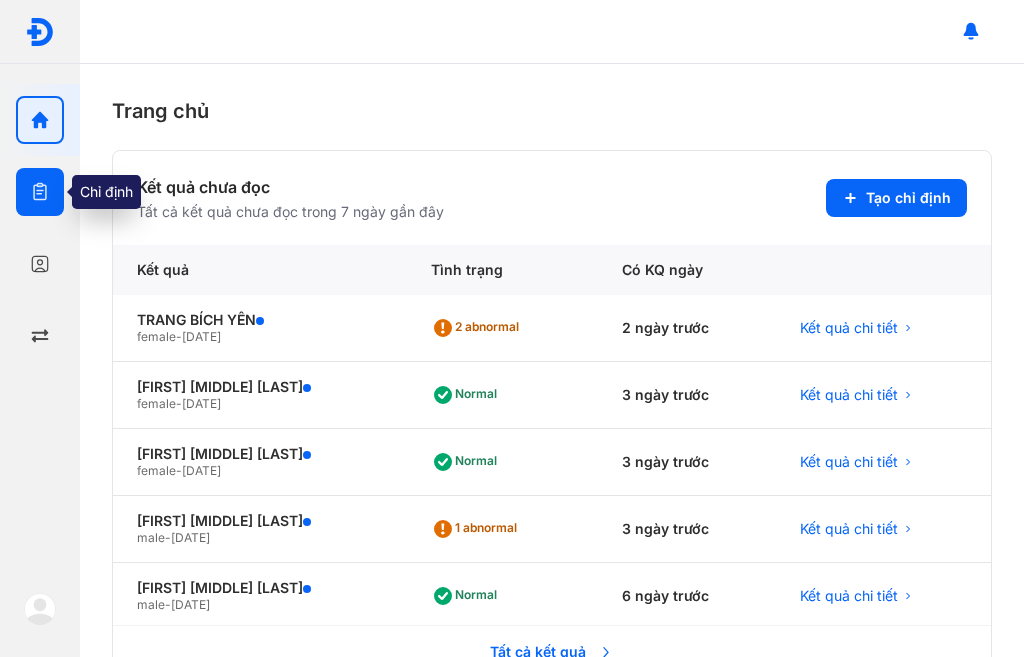 click 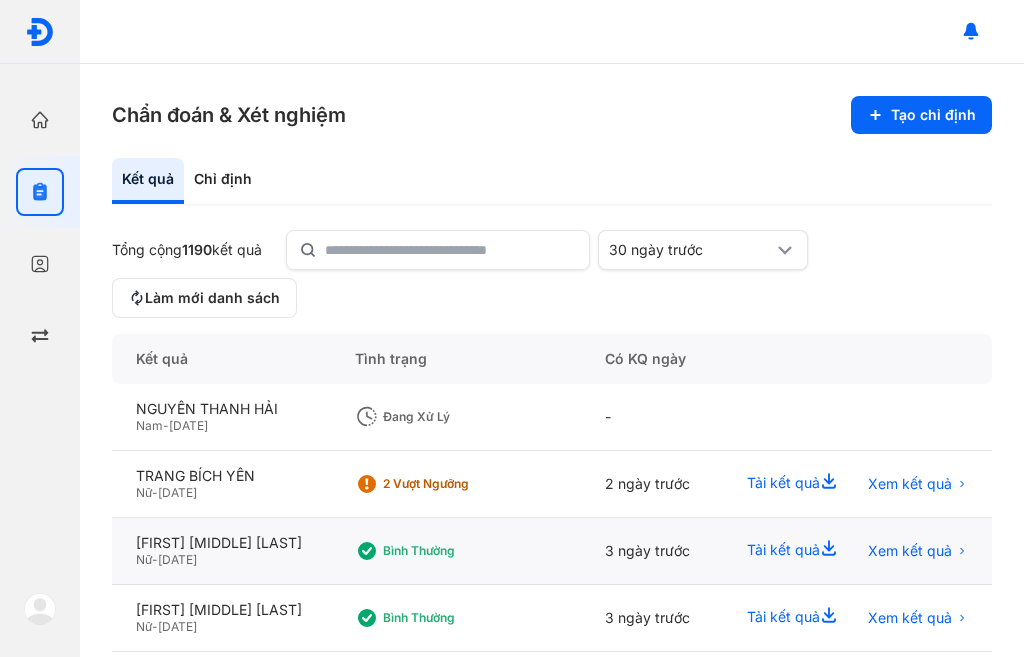 click on "Tải kết quả  Xem kết quả" 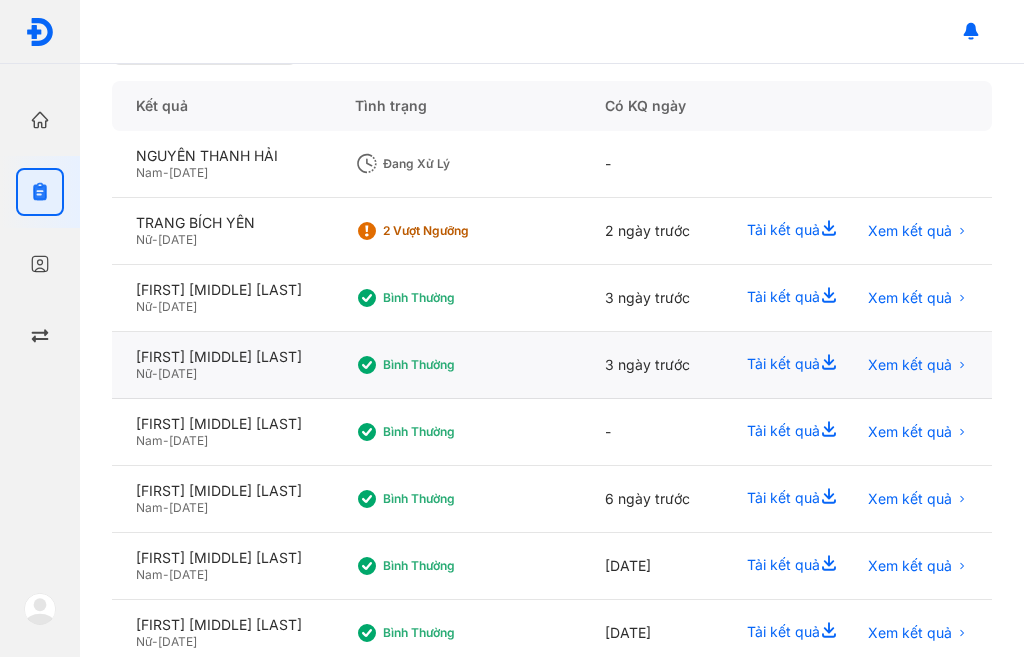 scroll, scrollTop: 300, scrollLeft: 0, axis: vertical 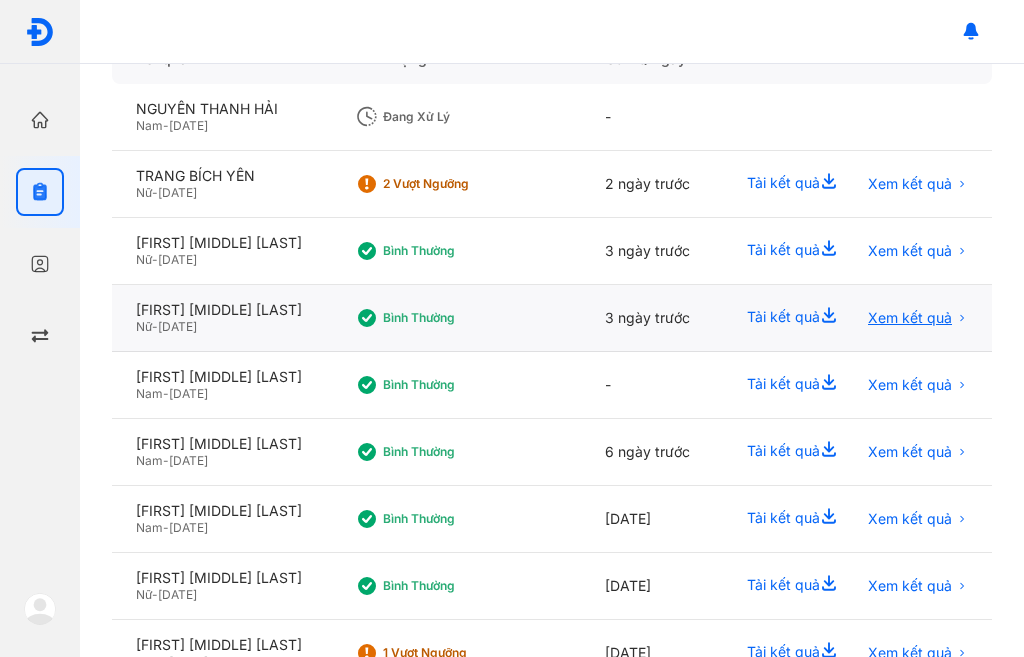 click on "Xem kết quả" at bounding box center [910, 318] 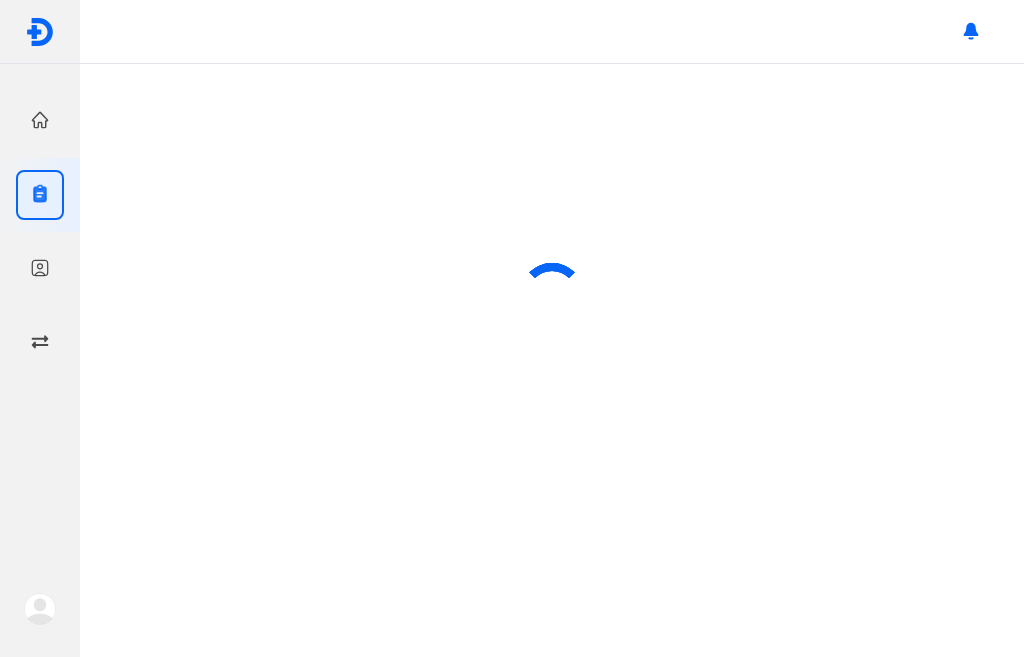 scroll, scrollTop: 0, scrollLeft: 0, axis: both 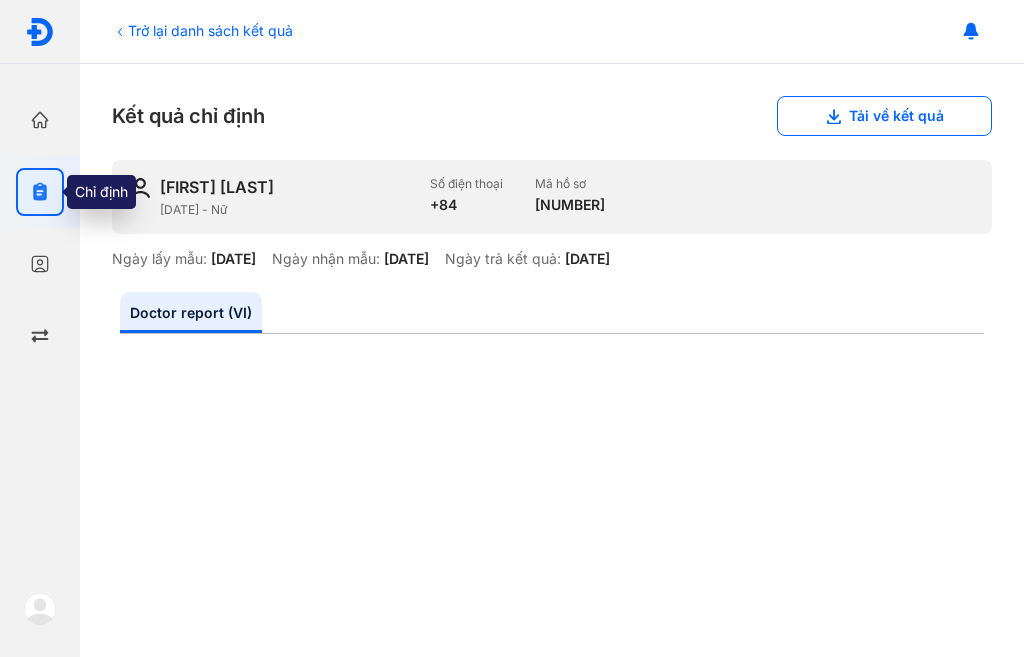 click 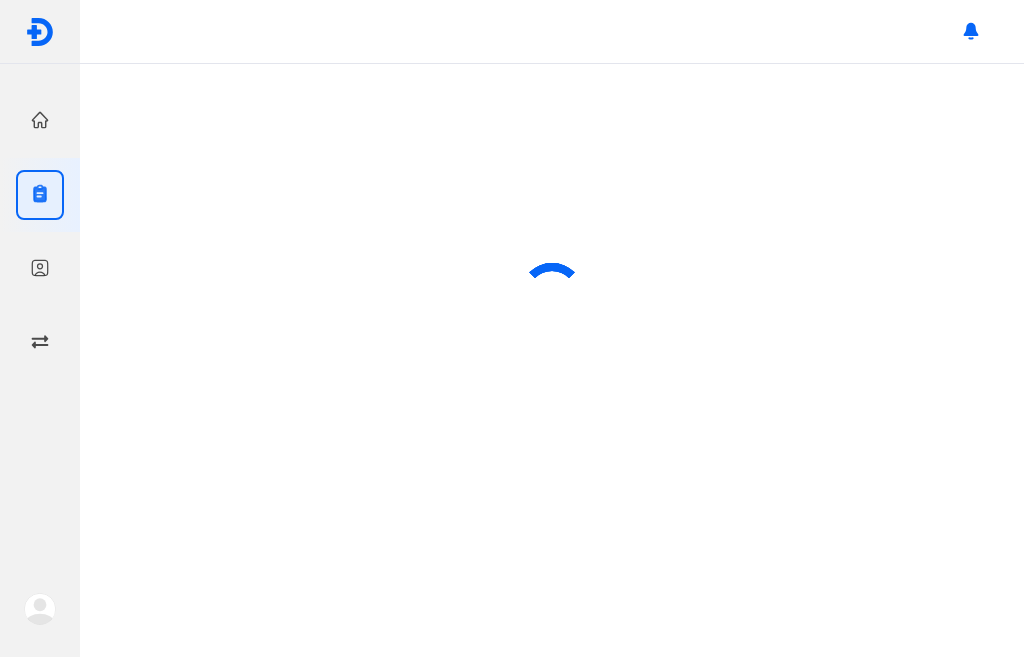 scroll, scrollTop: 0, scrollLeft: 0, axis: both 